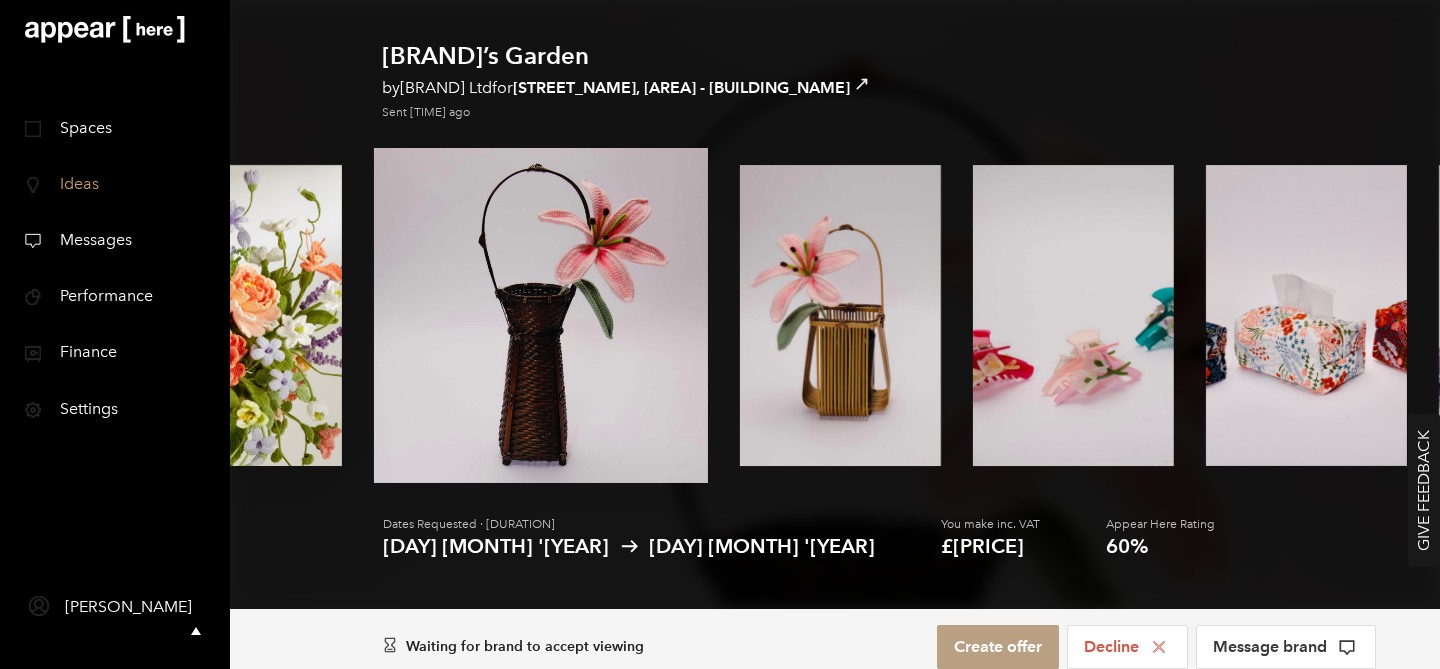 scroll, scrollTop: 0, scrollLeft: 0, axis: both 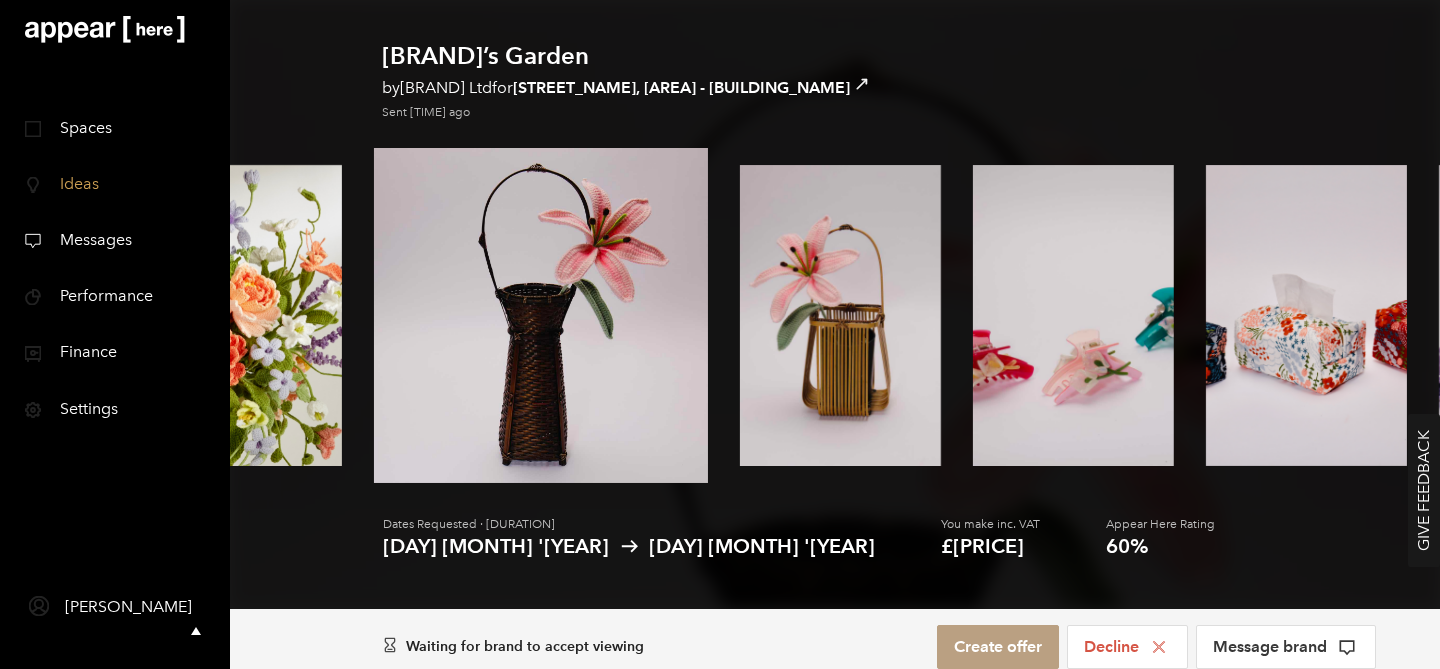 click on "Ideas" at bounding box center (72, 183) 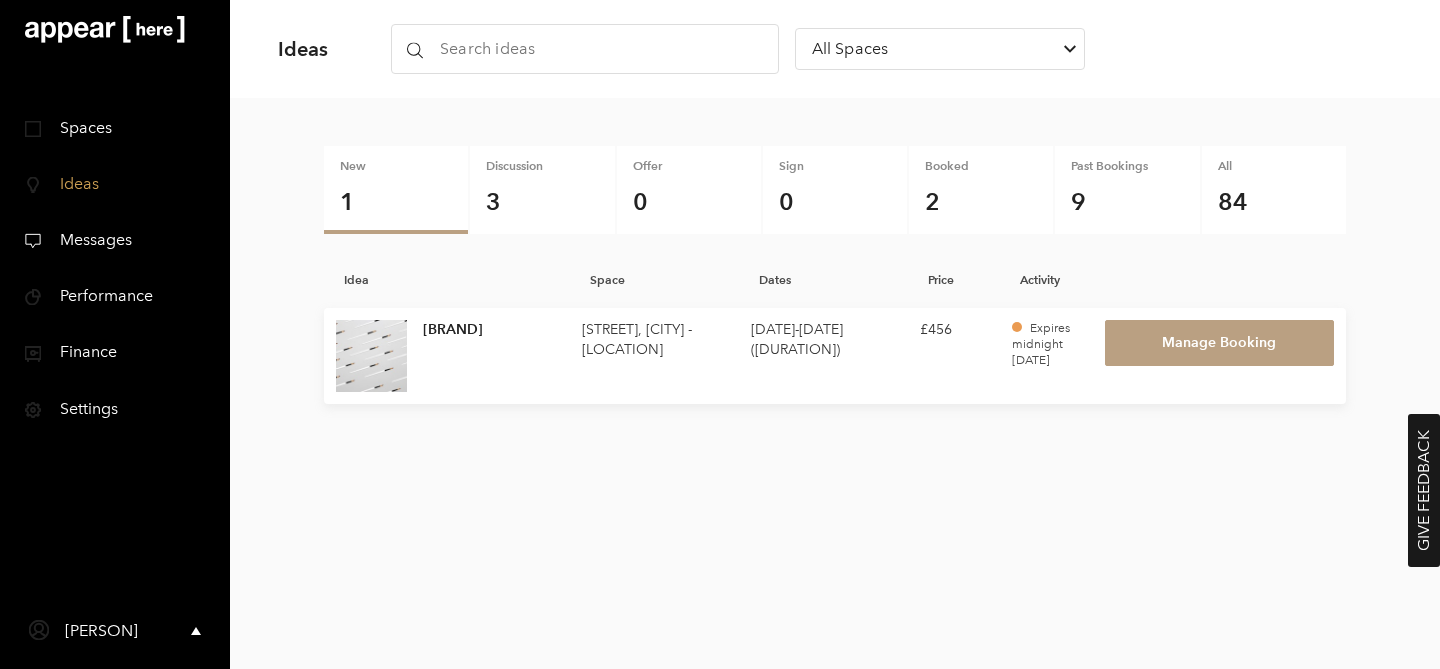scroll, scrollTop: 0, scrollLeft: 0, axis: both 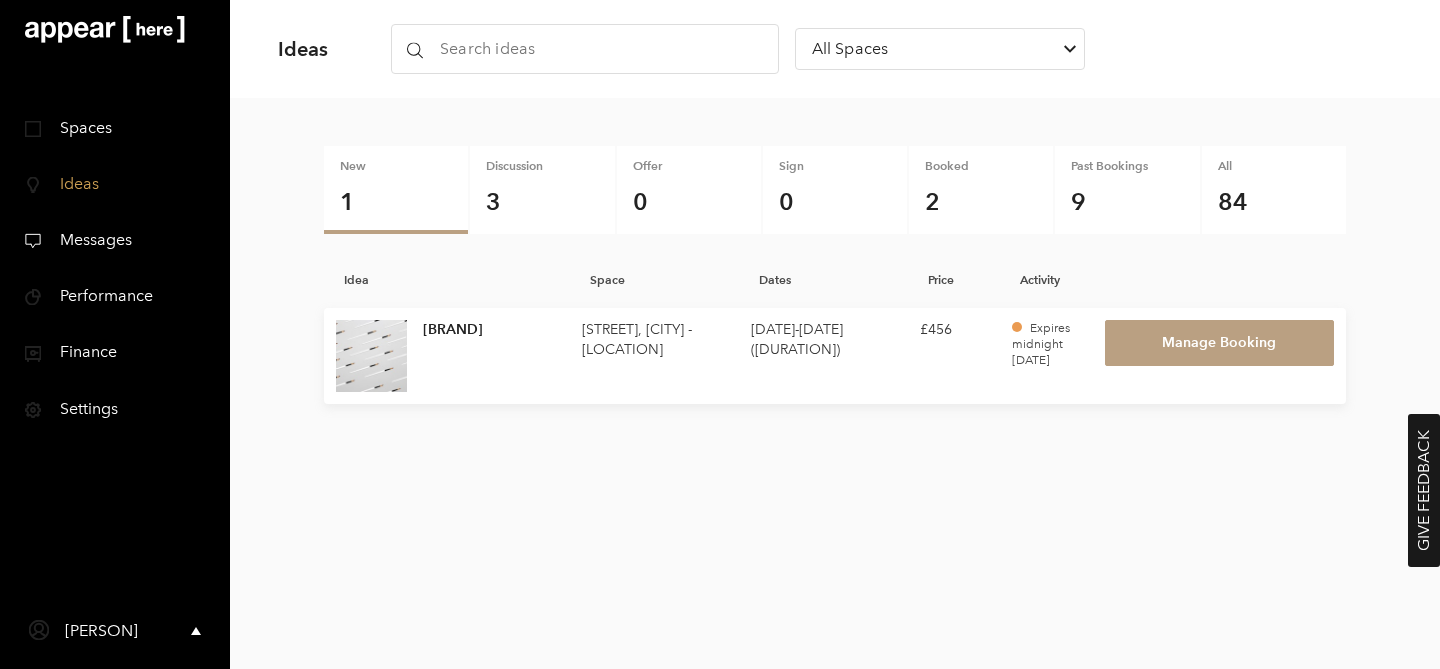 click on "Ideas Icon Search icon-x All Spaces Chevron-up New 1 Discussion 3 Offer 0 Sign 0 Booked 2 Past Bookings 9 All 84 Idea Space Dates Price Activity [BRAND] [STREET], [CITY] - [LOCATION] [DATE] - [DATE] ( [DURATION] ) [PRICE] Expires midnight [DATE] Manage Booking" at bounding box center [835, 279] 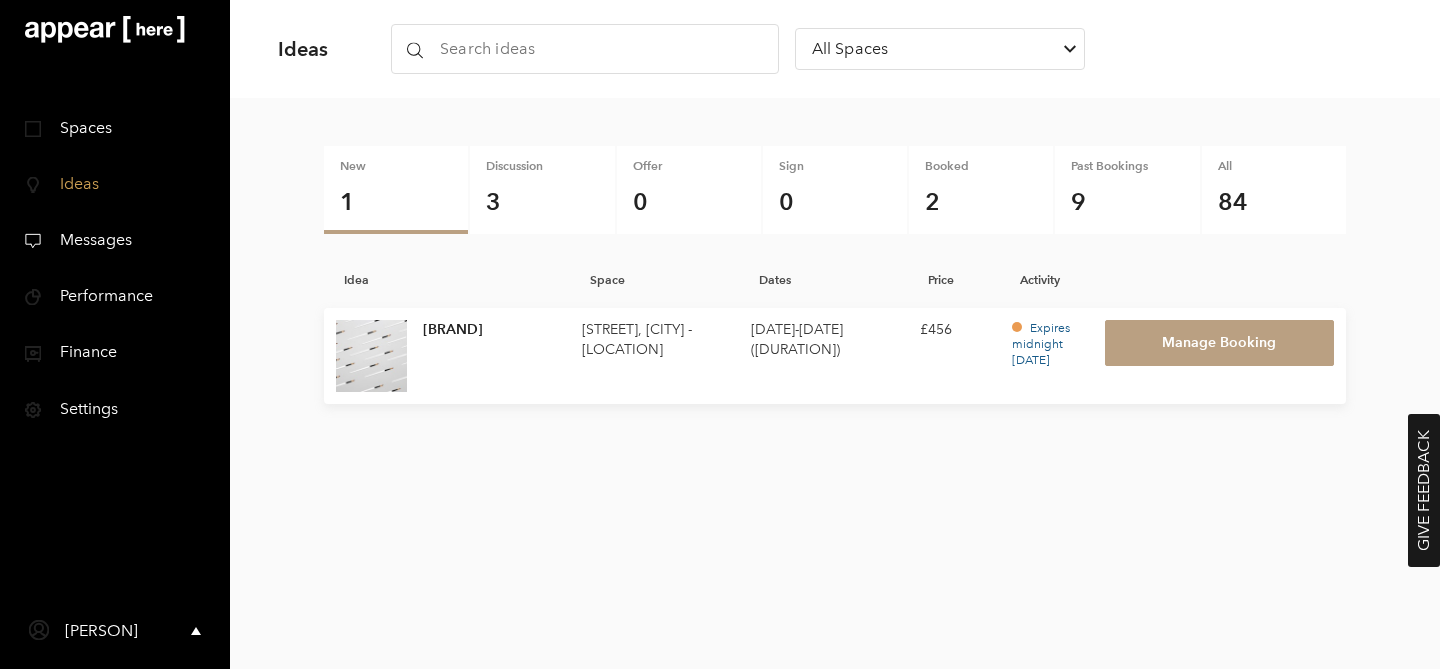 click on "Spaces Ideas Icon Search icon-x All Spaces Chevron-up New 1 Discussion 3 Offer 0 Sign 0 Booked 2 Past Bookings 9 All 84 Idea Space Dates Price Activity [BRAND] [STREET], [CITY] - [LOCATION] [DATE] - [DATE] ( [DURATION] ) [PRICE] Expires midnight [DATE] Manage Booking" at bounding box center (835, 356) 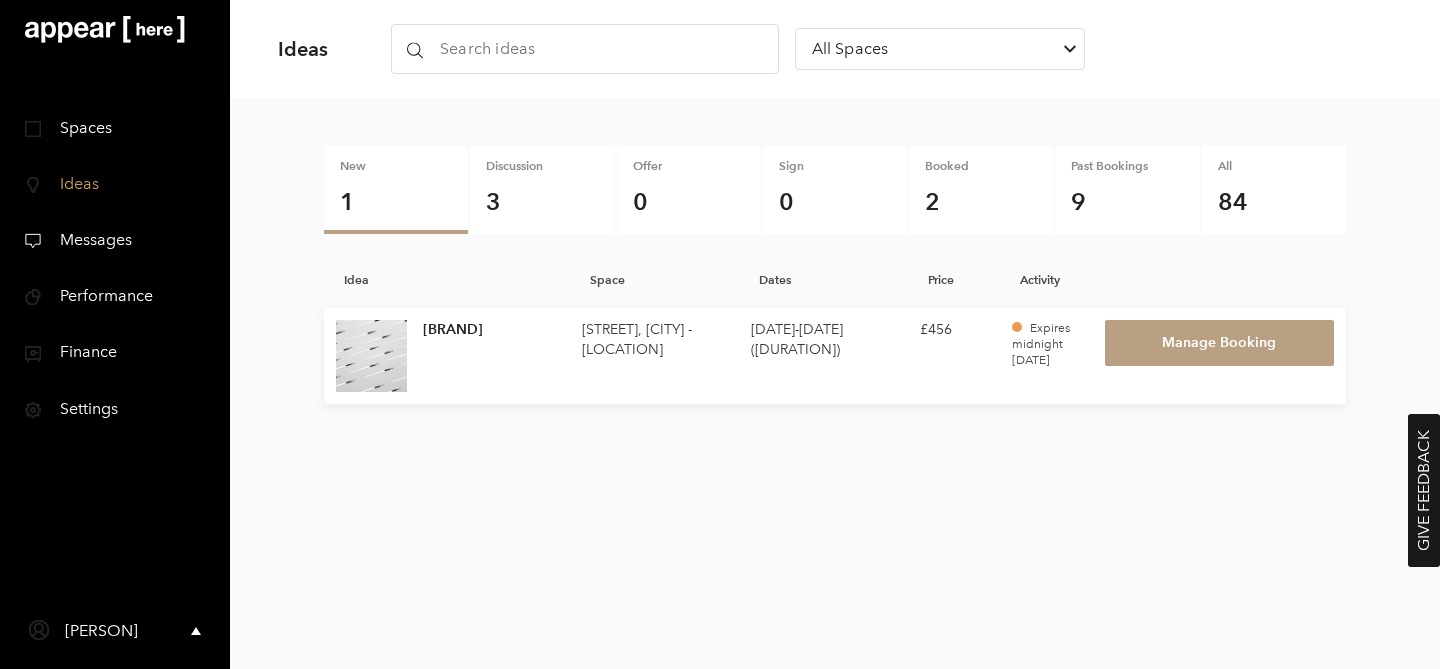 click on "Ideas Icon Search icon-x All Spaces Chevron-up New 1 Discussion 3 Offer 0 Sign 0 Booked 2 Past Bookings 9 All 84 Idea Space Dates Price Activity [BRAND] [STREET], [CITY] - [LOCATION] [DATE] - [DATE] ( [DURATION] ) [PRICE]Expires midnight [DATE] Manage Booking" at bounding box center (835, 230) 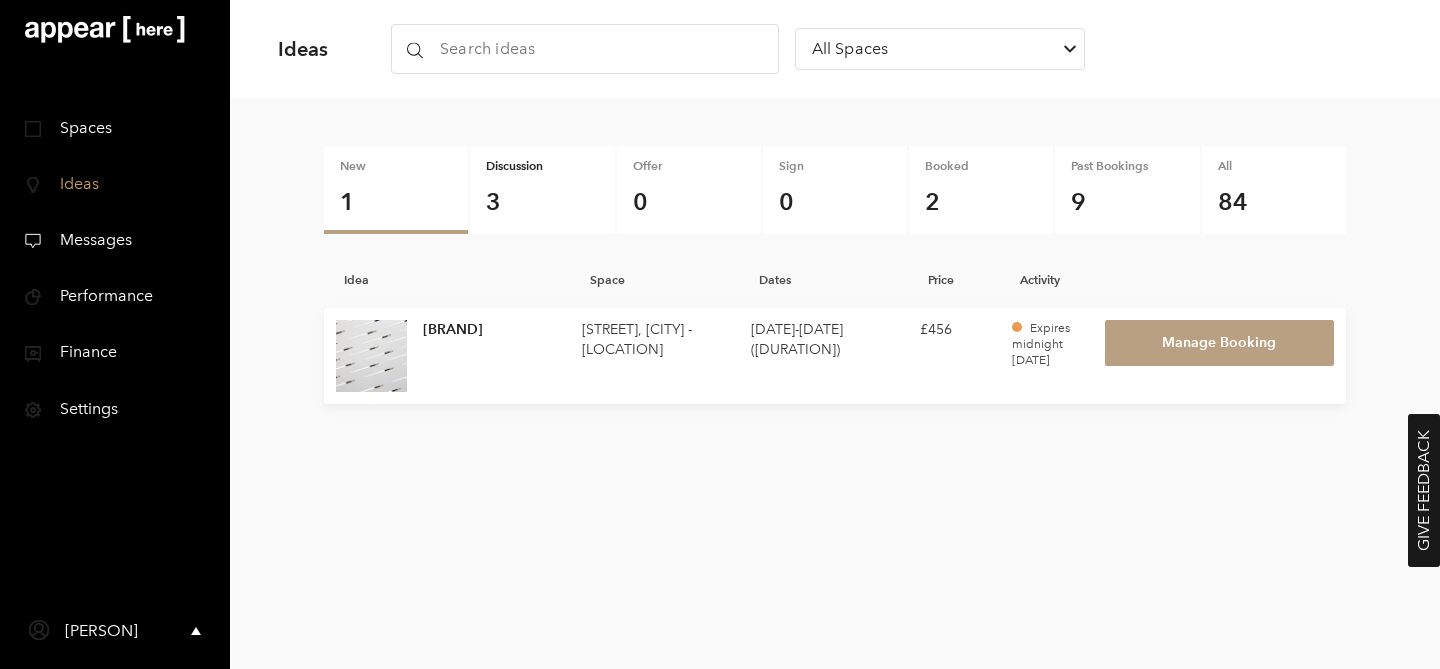click on "Discussion" at bounding box center [542, 166] 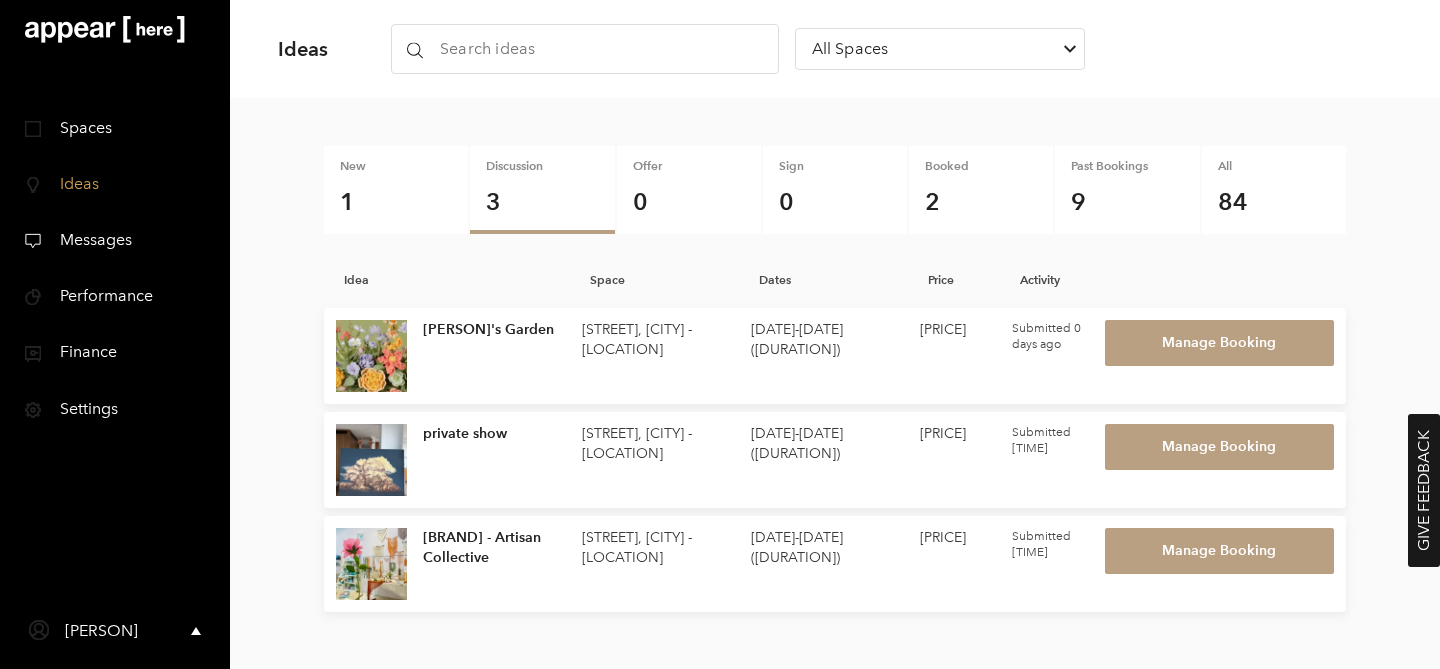click on "Ideas Icon Search icon-x All Spaces Chevron-up New 1 Discussion 3 Offer 0 Sign 0 Booked 2 Past Bookings 9 All 84 Idea Space Dates Price Activity [PERSON]'s Garden [STREET], [CITY] - [LOCATION] [DATE] - [DATE] ( [DURATION] ) [PRICE] Submitted [TIME] Manage Booking private show [STREET], [CITY] - [LOCATION] [DATE] - [DATE] ( [DURATION] ) [PRICE] Submitted [TIME] Manage Booking [BRAND] - Artisan Collective [STREET], [CITY] - [LOCATION] [DATE] - [DATE] ( [DURATION] ) [PRICE] Submitted [TIME] Manage Booking" at bounding box center [835, 334] 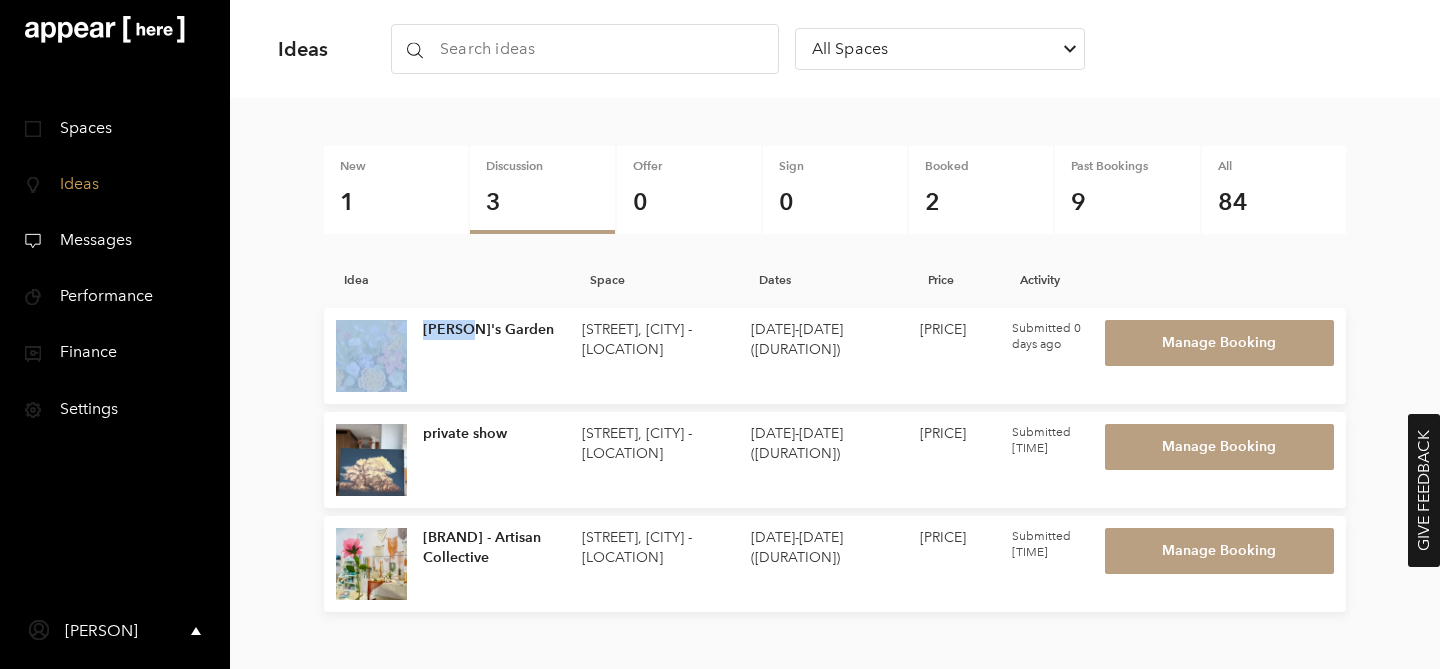 click on "Ideas Icon Search icon-x All Spaces Chevron-up New 1 Discussion 3 Offer 0 Sign 0 Booked 2 Past Bookings 9 All 84 Idea Space Dates Price Activity [PERSON]'s Garden [STREET], [CITY] - [LOCATION] [DATE] - [DATE] ( [DURATION] ) [PRICE] Submitted [TIME] Manage Booking private show [STREET], [CITY] - [LOCATION] [DATE] - [DATE] ( [DURATION] ) [PRICE] Submitted [TIME] Manage Booking [BRAND] - Artisan Collective [STREET], [CITY] - [LOCATION] [DATE] - [DATE] ( [DURATION] ) [PRICE] Submitted [TIME] Manage Booking" at bounding box center (835, 334) 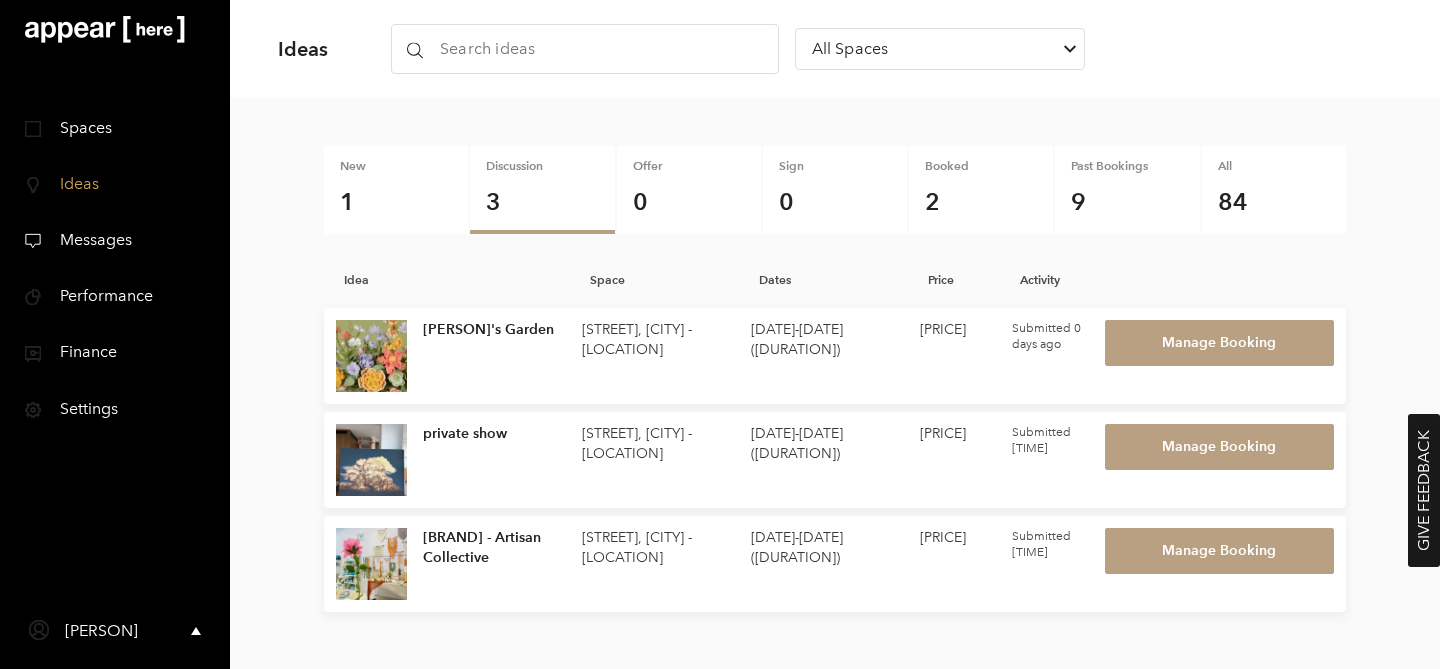 click on "Ideas Icon Search icon-x All Spaces Chevron-up New 1 Discussion 3 Offer 0 Sign 0 Booked 2 Past Bookings 9 All 84 Idea Space Dates Price Activity [PERSON]'s Garden [STREET], [CITY] - [LOCATION] [DATE] - [DATE] ( [DURATION] ) [PRICE] Submitted [TIME] Manage Booking private show [STREET], [CITY] - [LOCATION] [DATE] - [DATE] ( [DURATION] ) [PRICE] Submitted [TIME] Manage Booking [BRAND] - Artisan Collective [STREET], [CITY] - [LOCATION] [DATE] - [DATE] ( [DURATION] ) [PRICE] Submitted [TIME] Manage Booking" at bounding box center (835, 334) 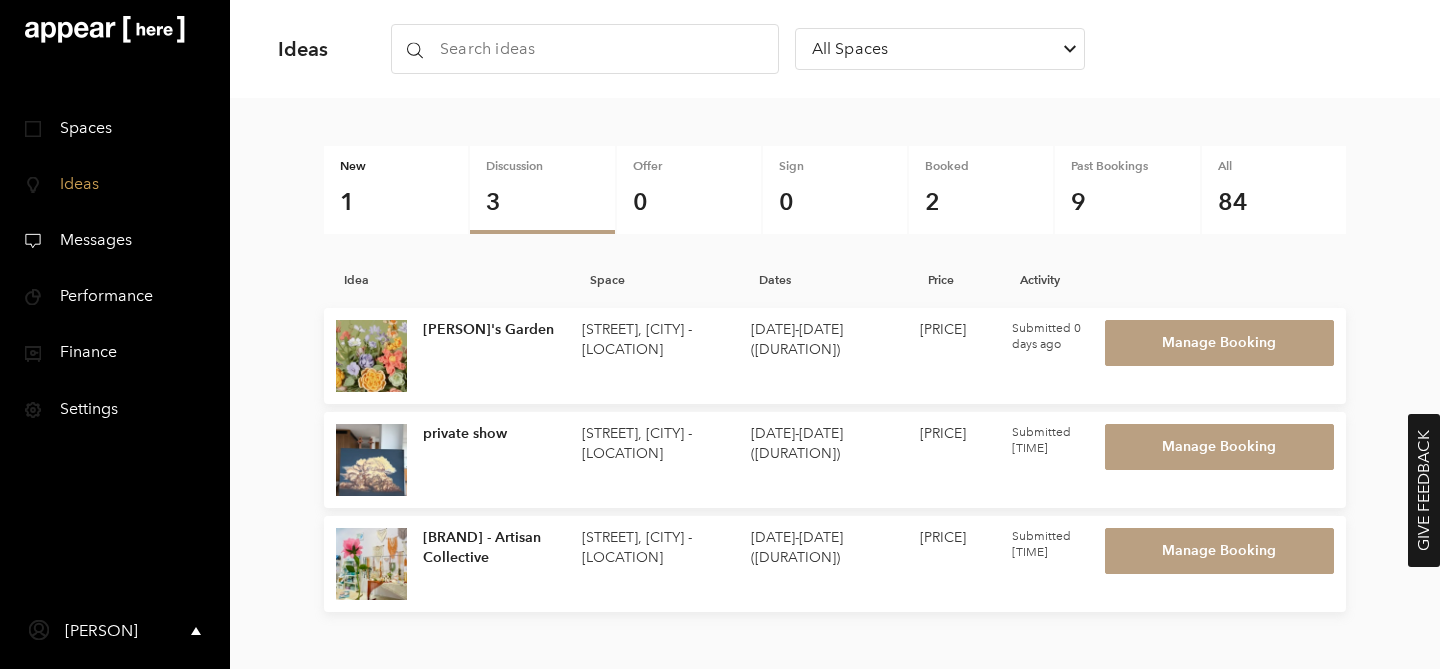 click on "1" at bounding box center [396, 202] 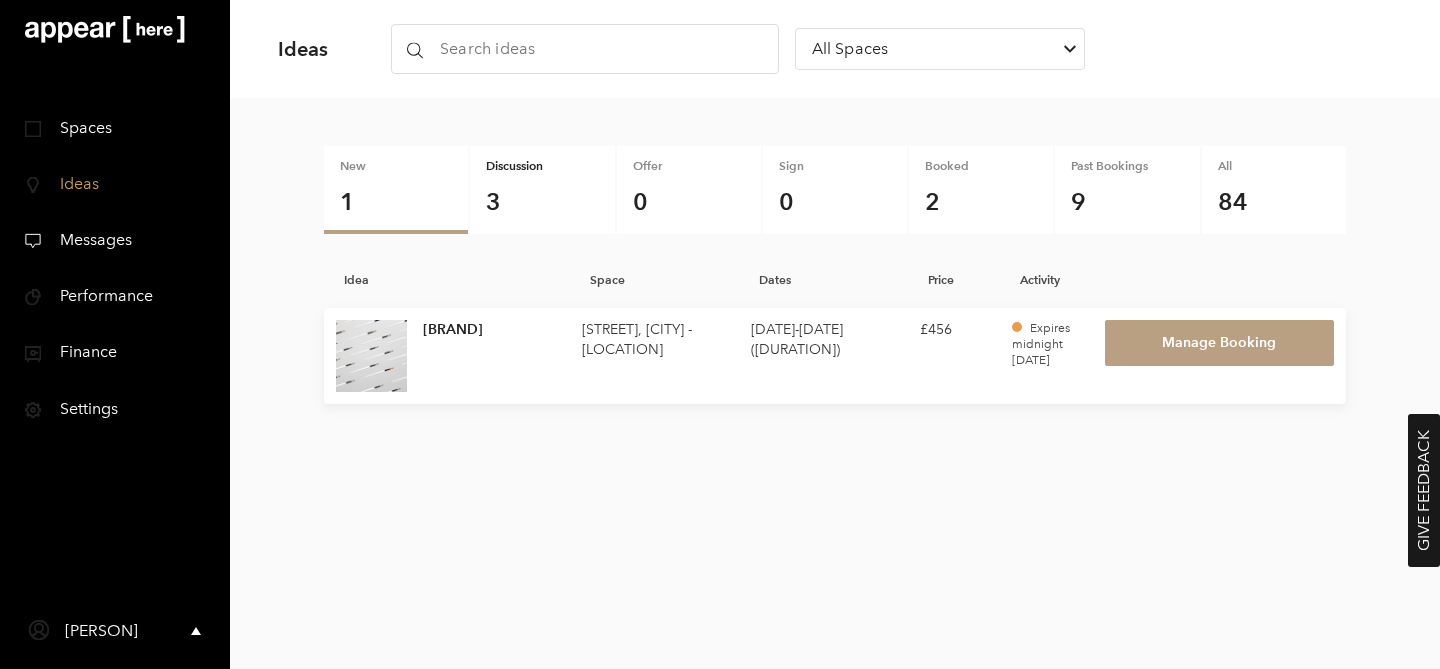 click on "3" at bounding box center [542, 202] 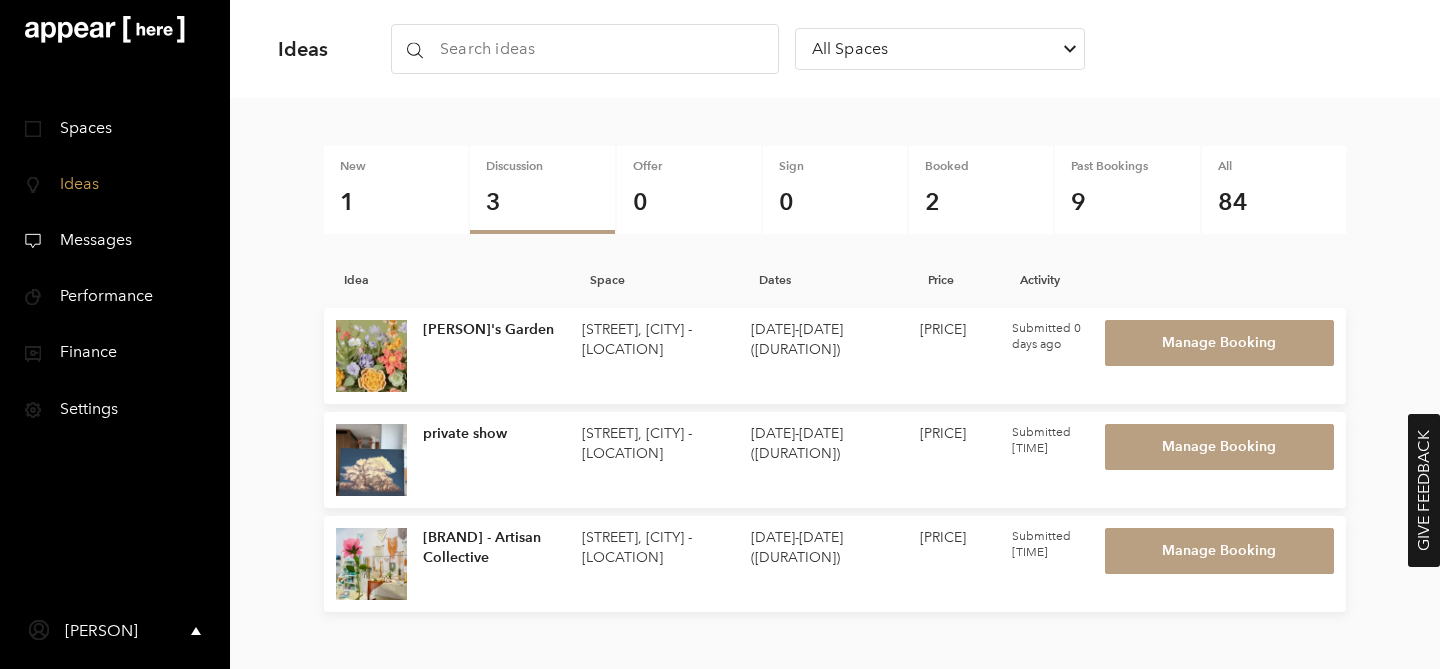 click on "Ideas Icon Search icon-x All Spaces Chevron-up New 1 Discussion 3 Offer 0 Sign 0 Booked 2 Past Bookings 9 All 84 Idea Space Dates Price Activity [PERSON]'s Garden [STREET], [CITY] - [LOCATION] [DATE] - [DATE] ( [DURATION] ) [PRICE] Submitted [TIME] Manage Booking private show [STREET], [CITY] - [LOCATION] [DATE] - [DATE] ( [DURATION] ) [PRICE] Submitted [TIME] Manage Booking [BRAND] - Artisan Collective [STREET], [CITY] - [LOCATION] [DATE] - [DATE] ( [DURATION] ) [PRICE] Submitted [TIME] Manage Booking" at bounding box center (835, 334) 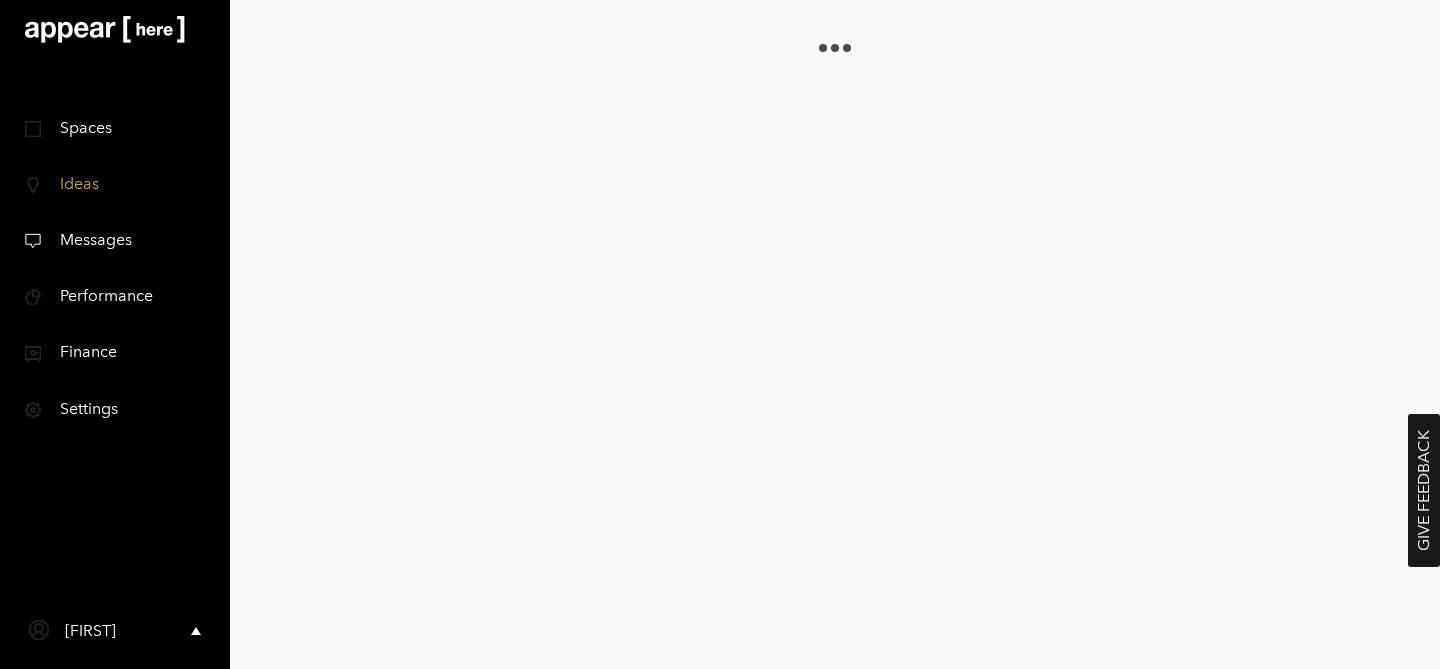 scroll, scrollTop: 0, scrollLeft: 0, axis: both 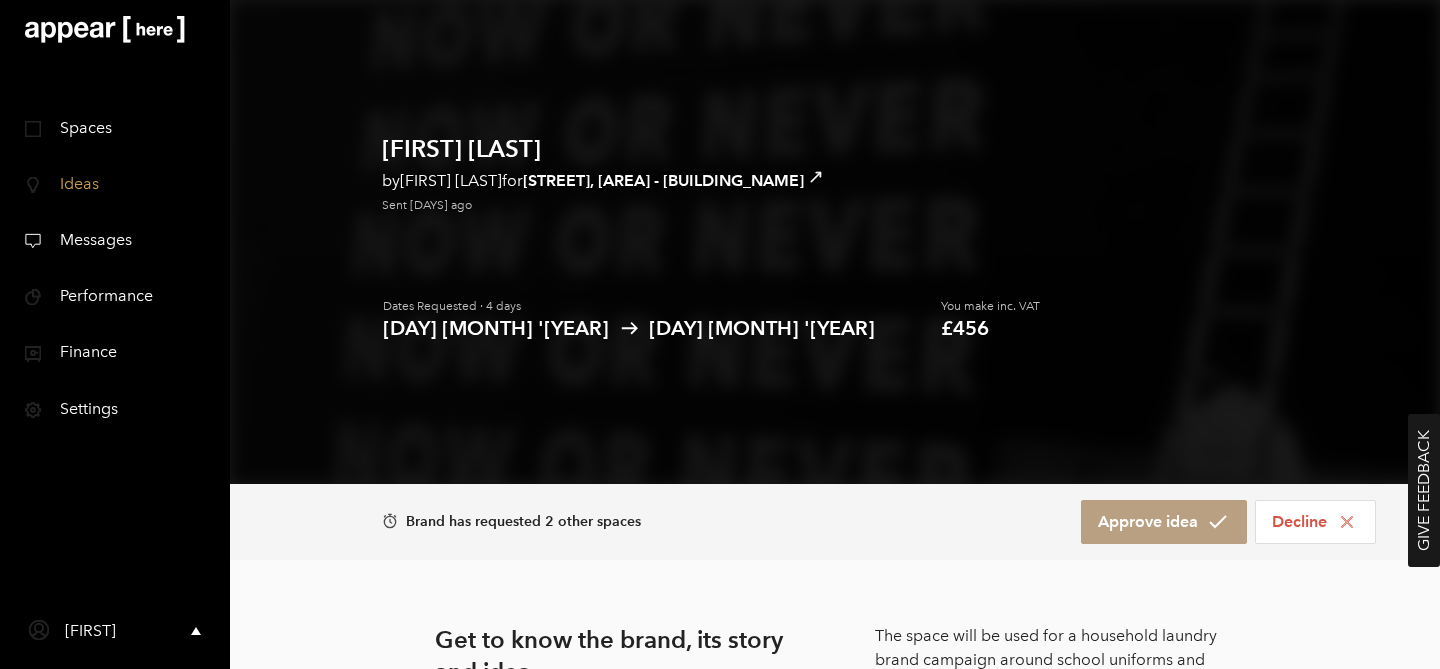 click on "Lucky Fox by  Lucky Fox  for  Old Broad Street, Liverpool Street - The Modern Box
Sent 14 days ago" at bounding box center (835, 155) 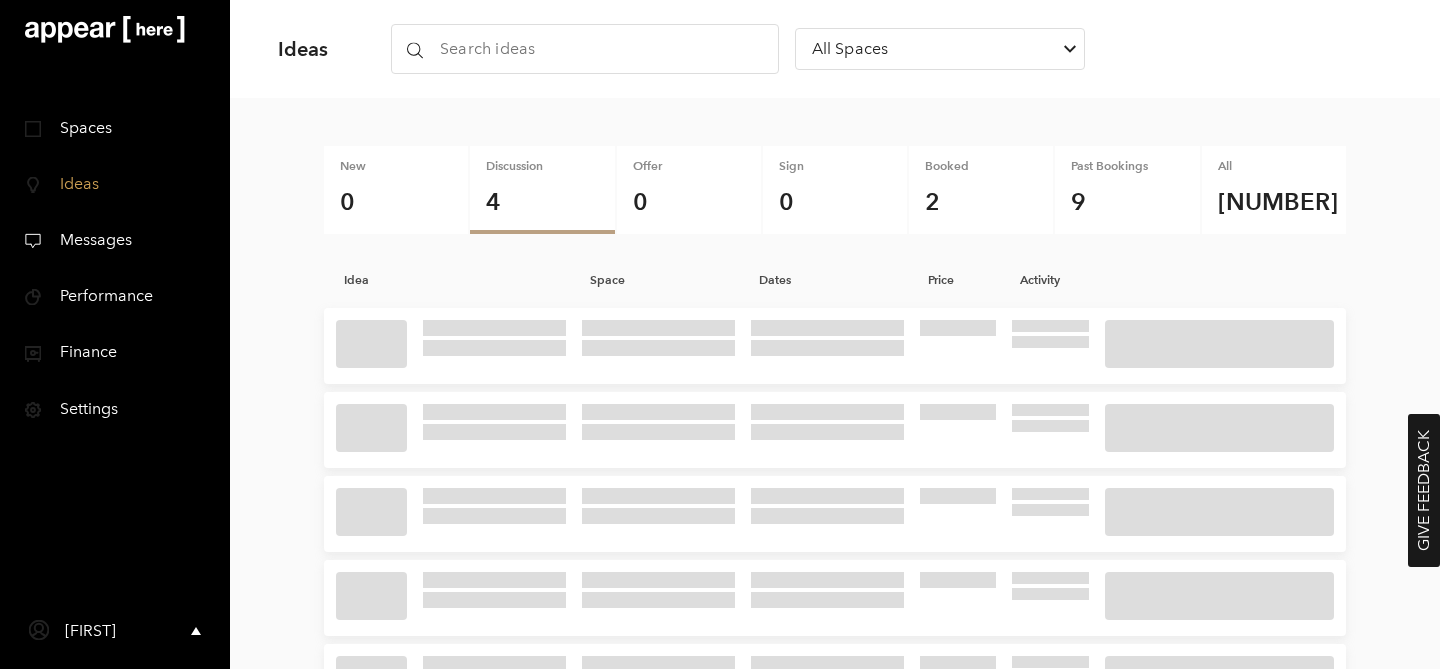 scroll, scrollTop: 0, scrollLeft: 0, axis: both 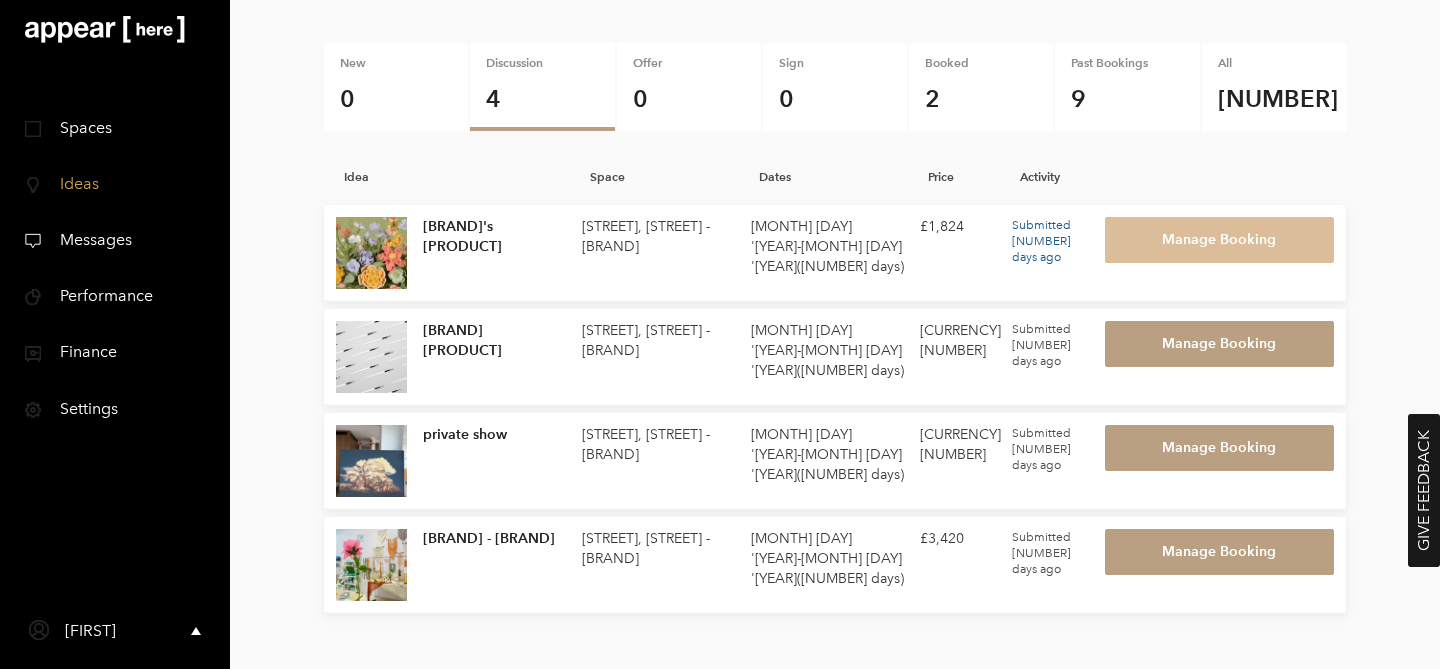 click on "Manage Booking" at bounding box center (1220, 240) 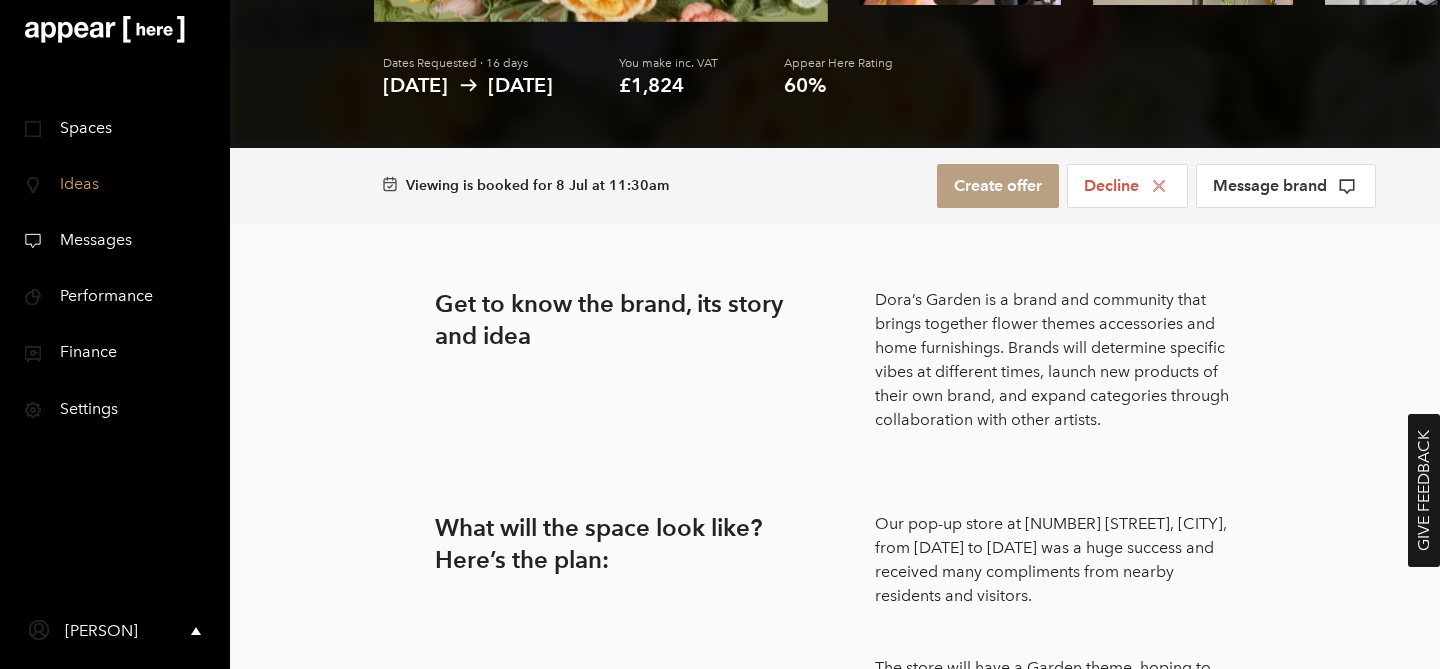scroll, scrollTop: 355, scrollLeft: 0, axis: vertical 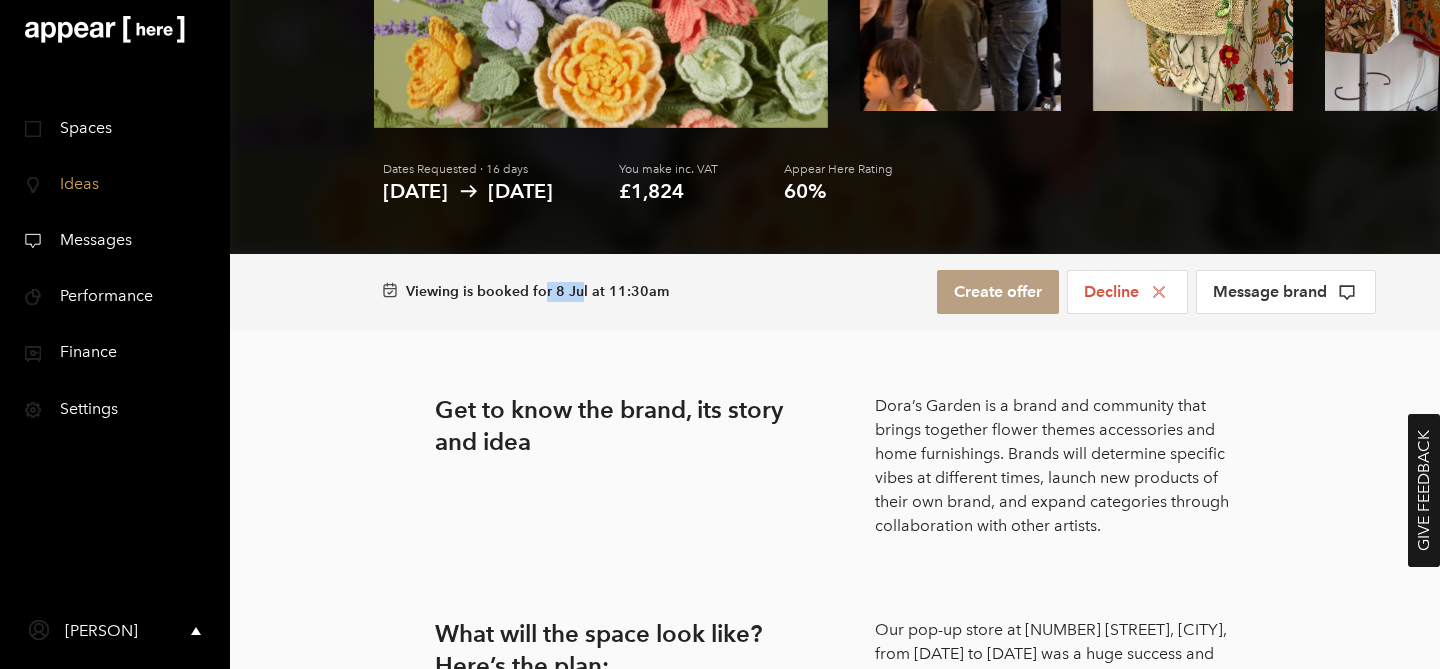 drag, startPoint x: 538, startPoint y: 297, endPoint x: 623, endPoint y: 297, distance: 85 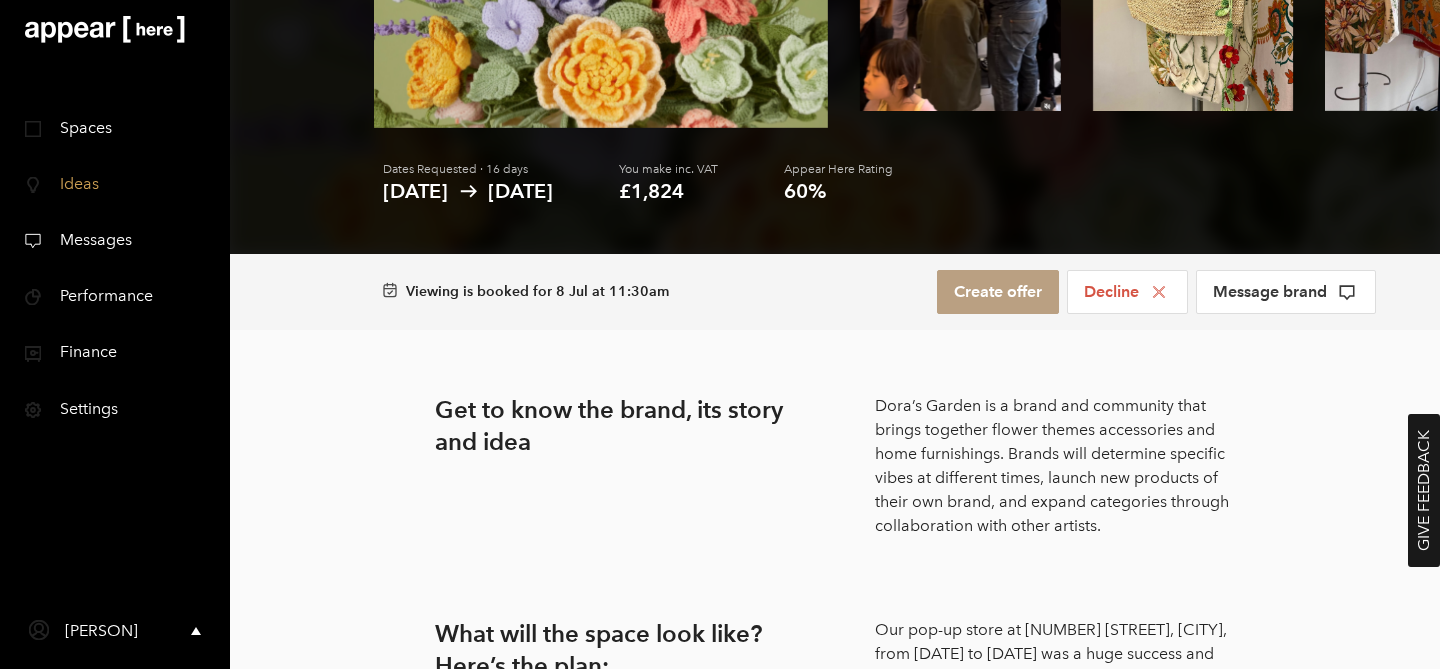 click on "Viewing is booked for 8 Jul at 11:30am" at bounding box center (537, 292) 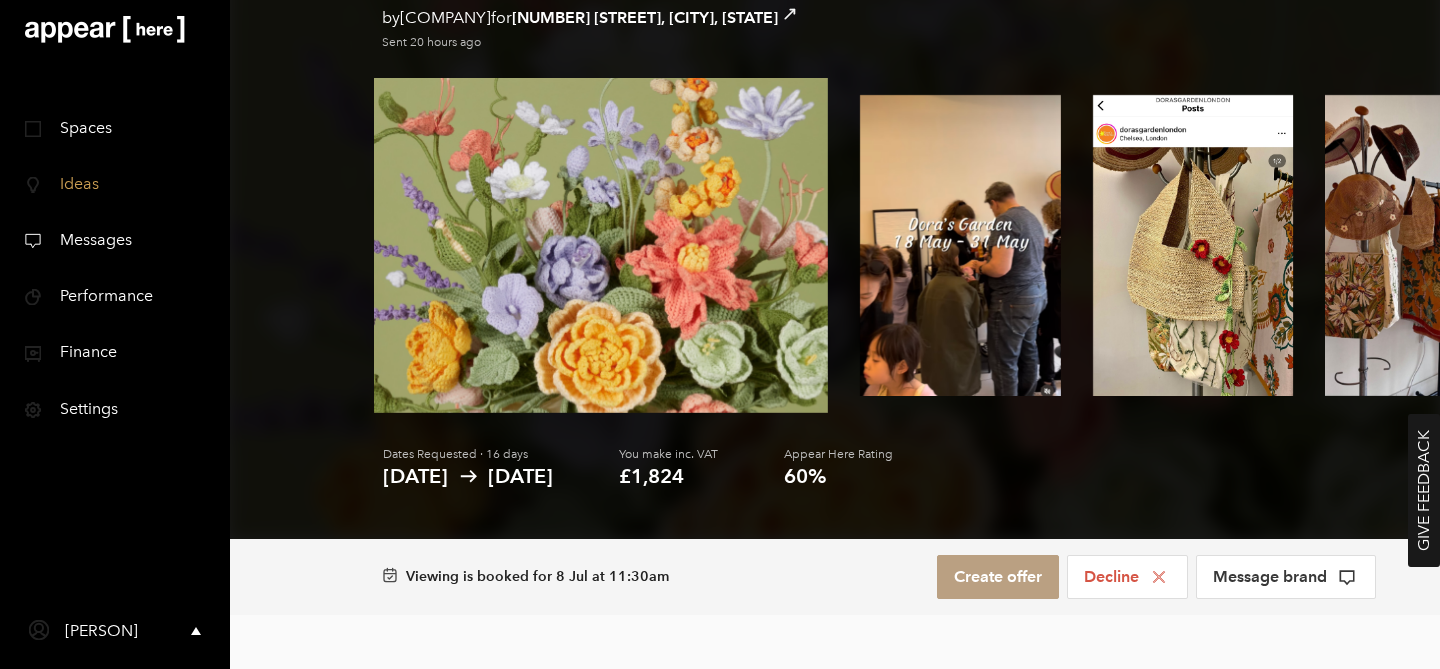 scroll, scrollTop: 0, scrollLeft: 0, axis: both 